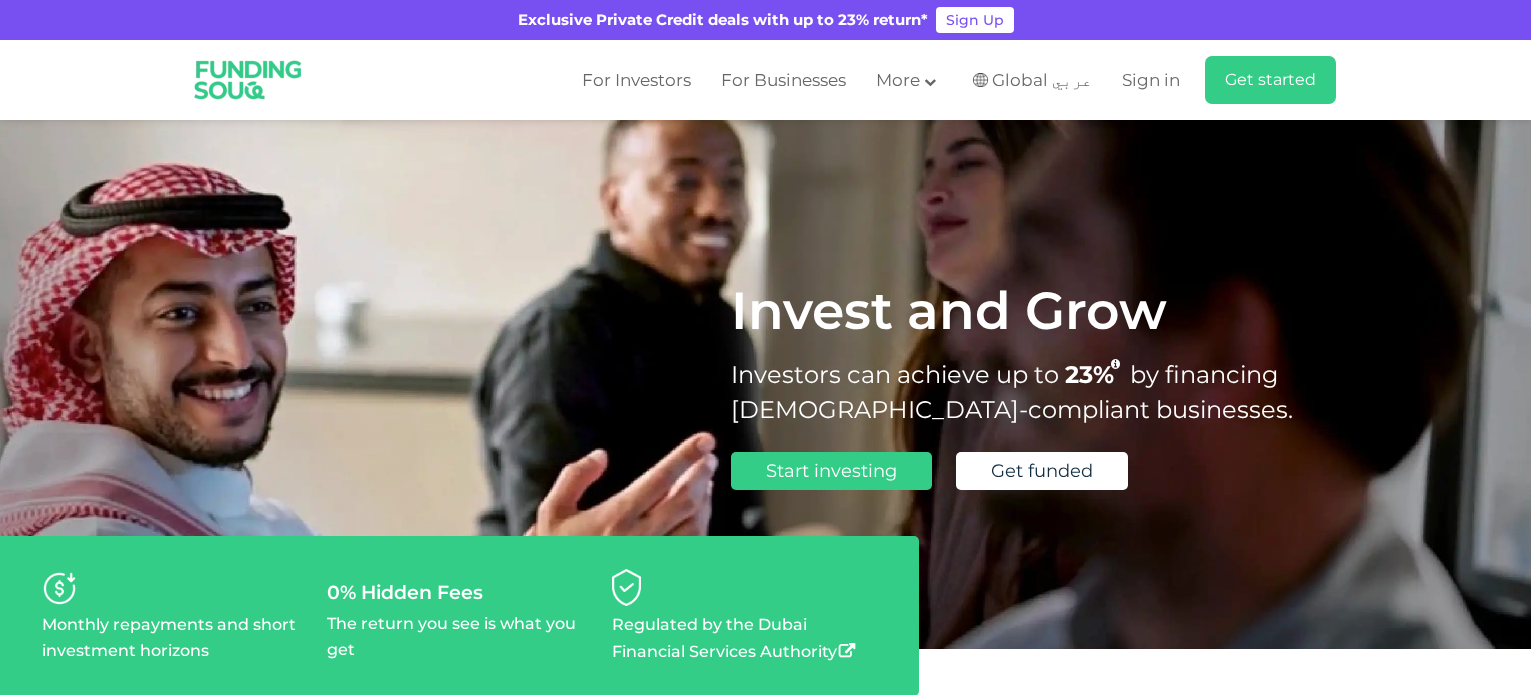 scroll, scrollTop: 0, scrollLeft: 0, axis: both 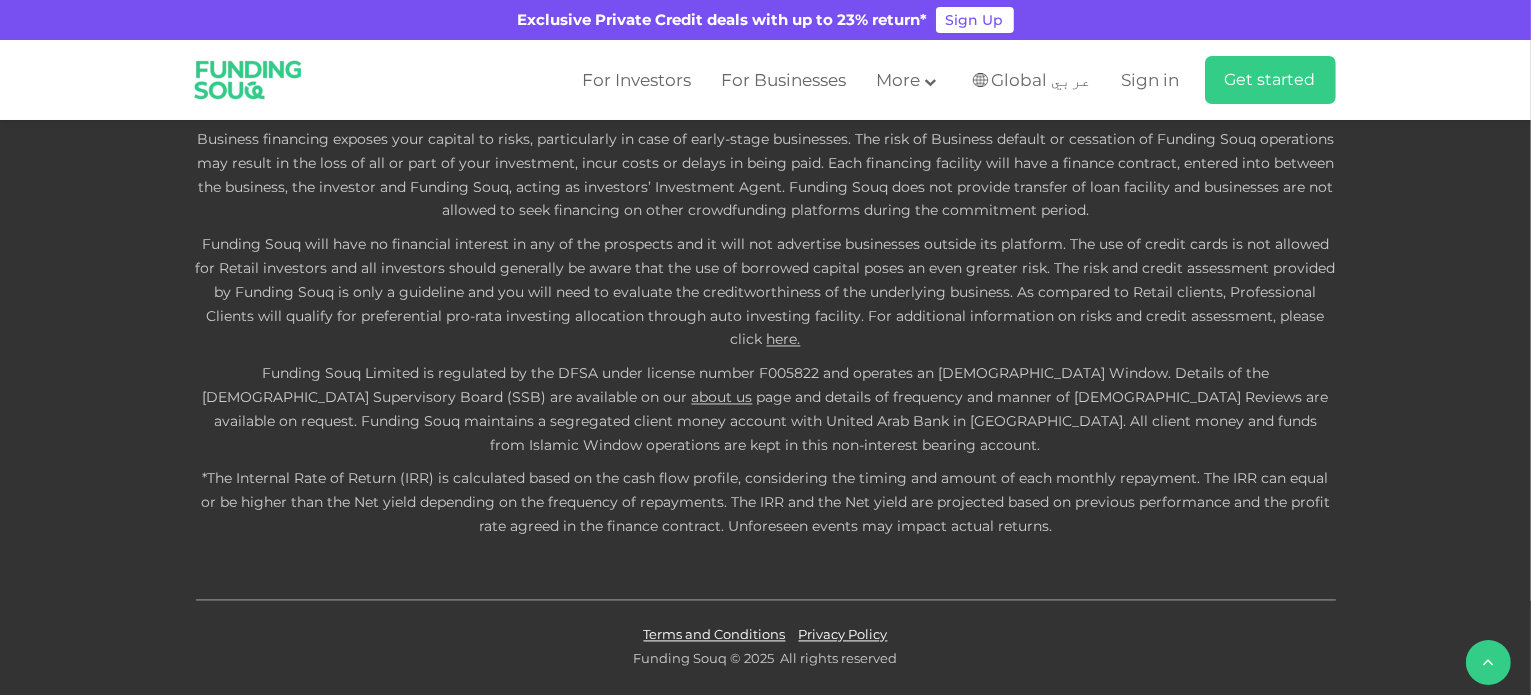 type 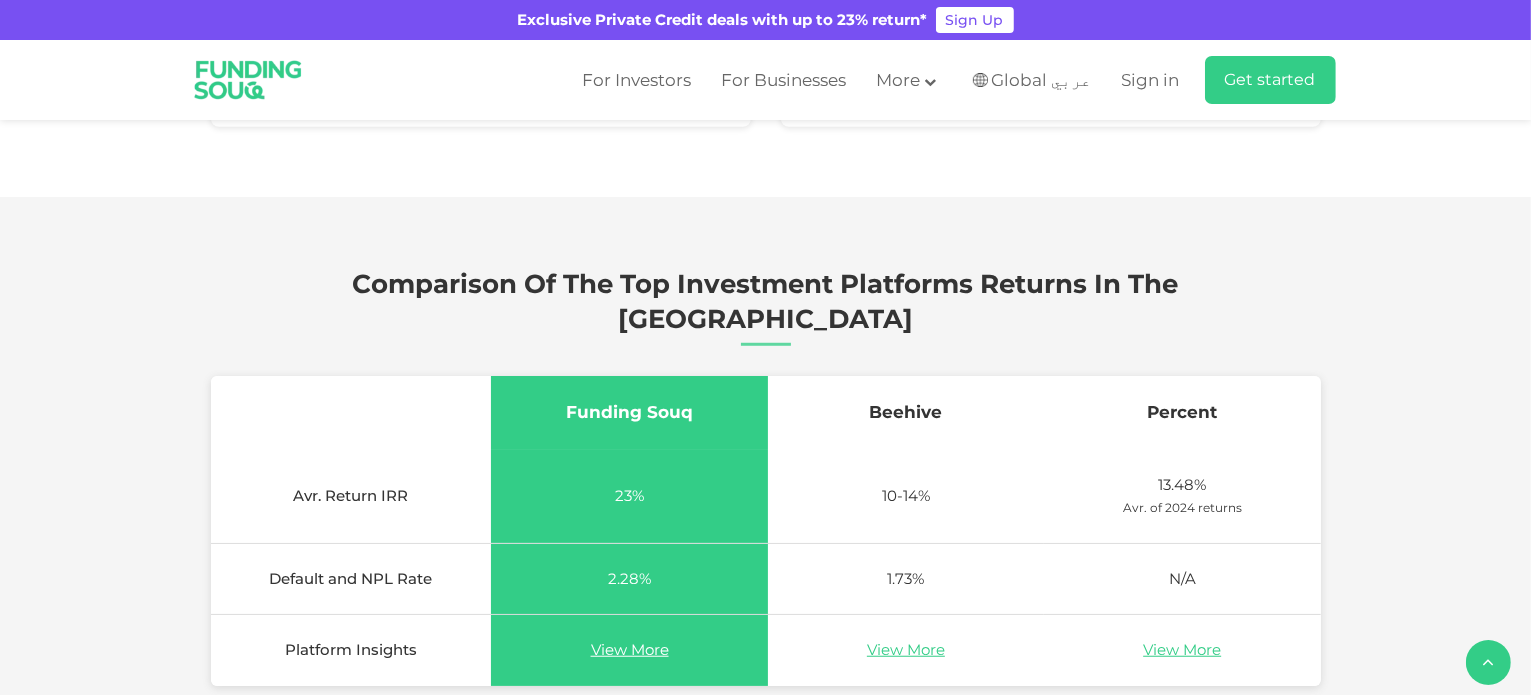scroll, scrollTop: 0, scrollLeft: 0, axis: both 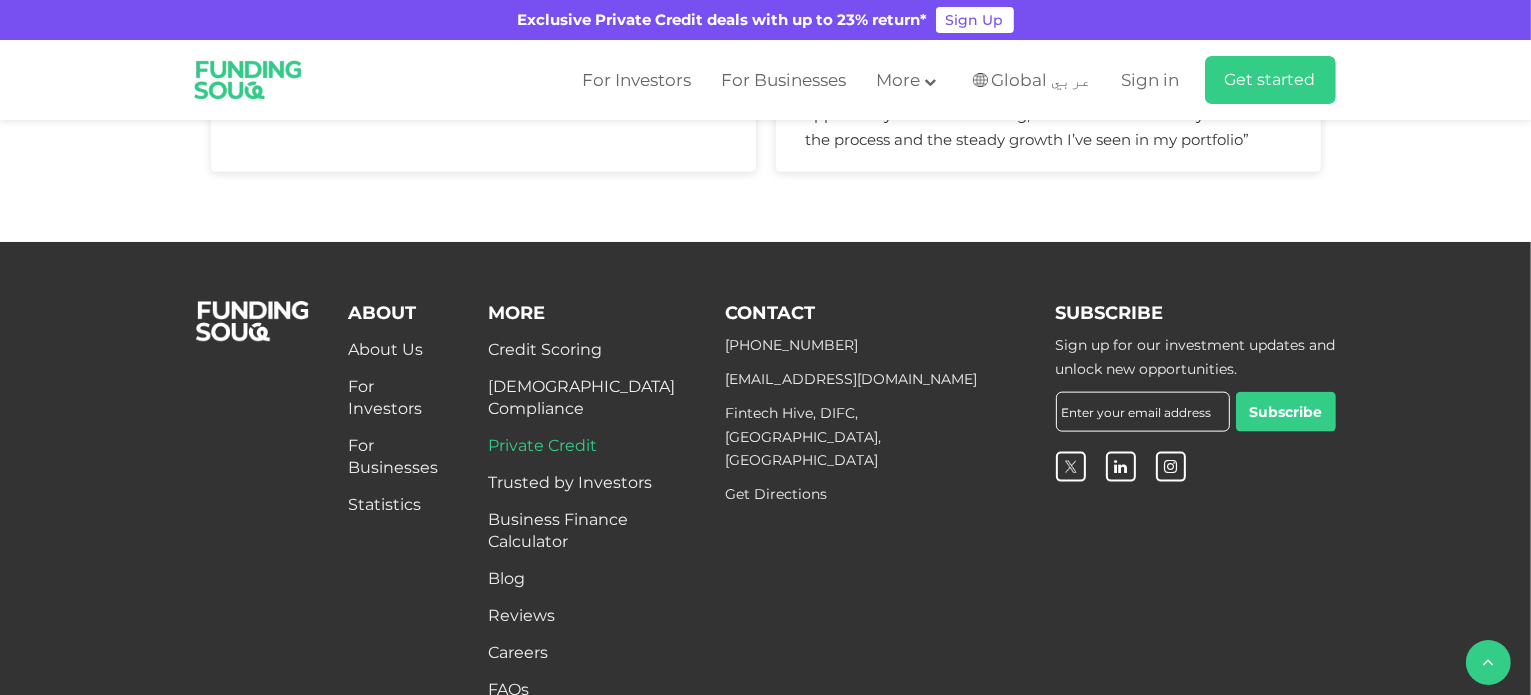 click on "Private Credit" at bounding box center [542, 445] 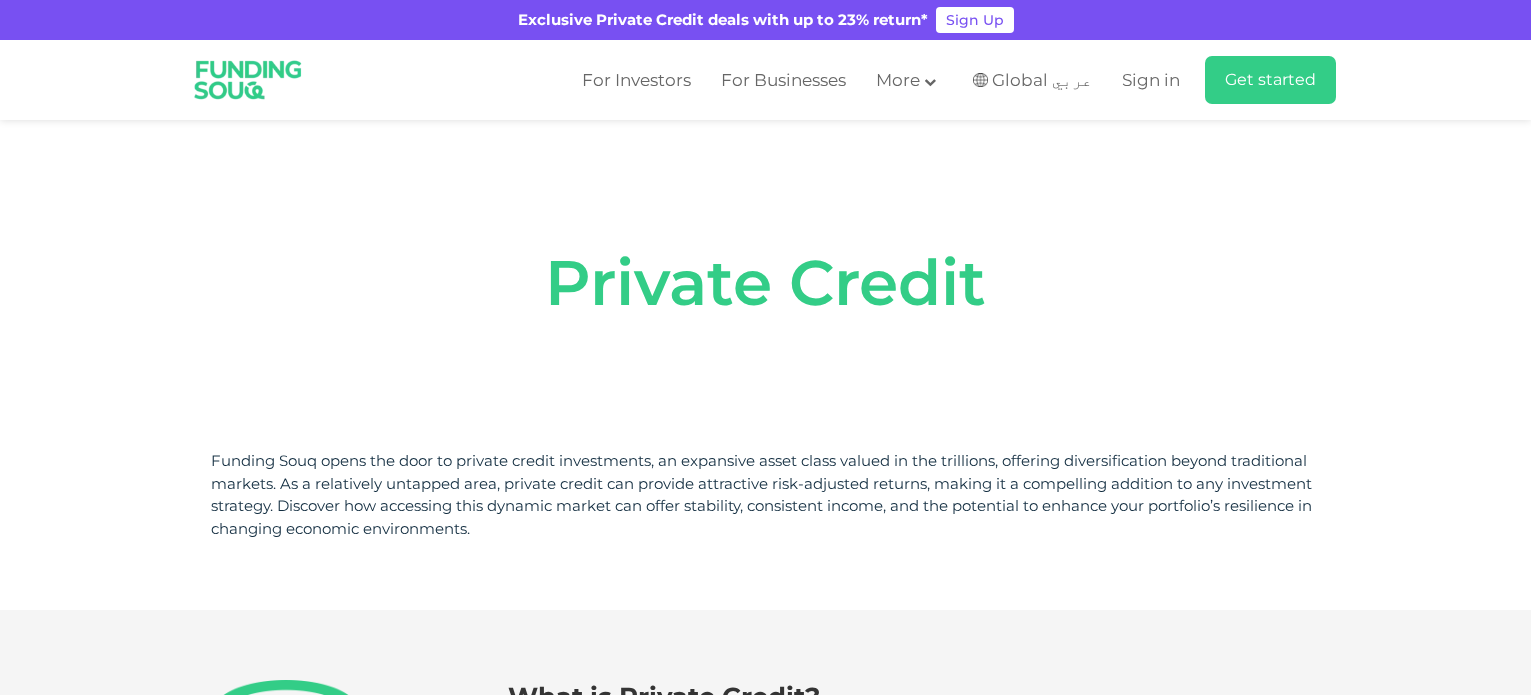 scroll, scrollTop: 100, scrollLeft: 0, axis: vertical 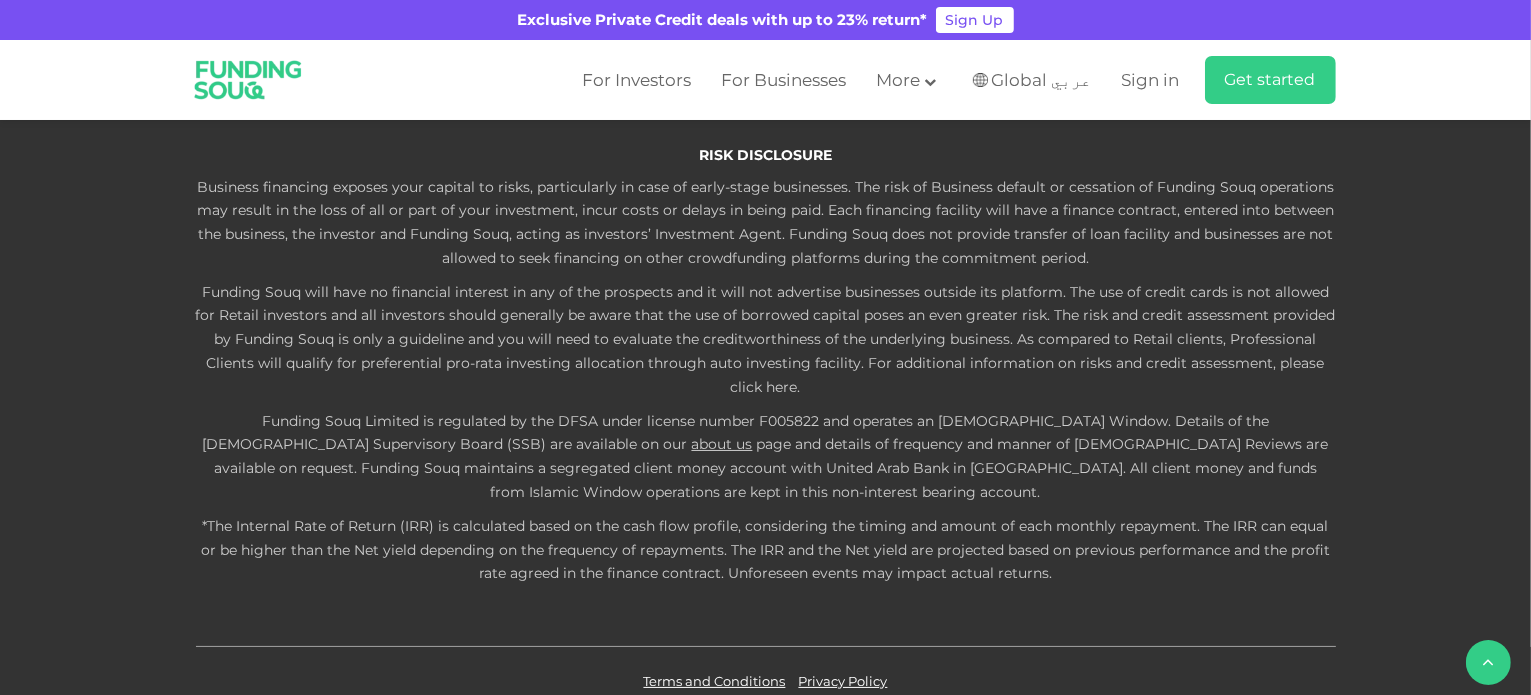 click on "here." at bounding box center (784, 387) 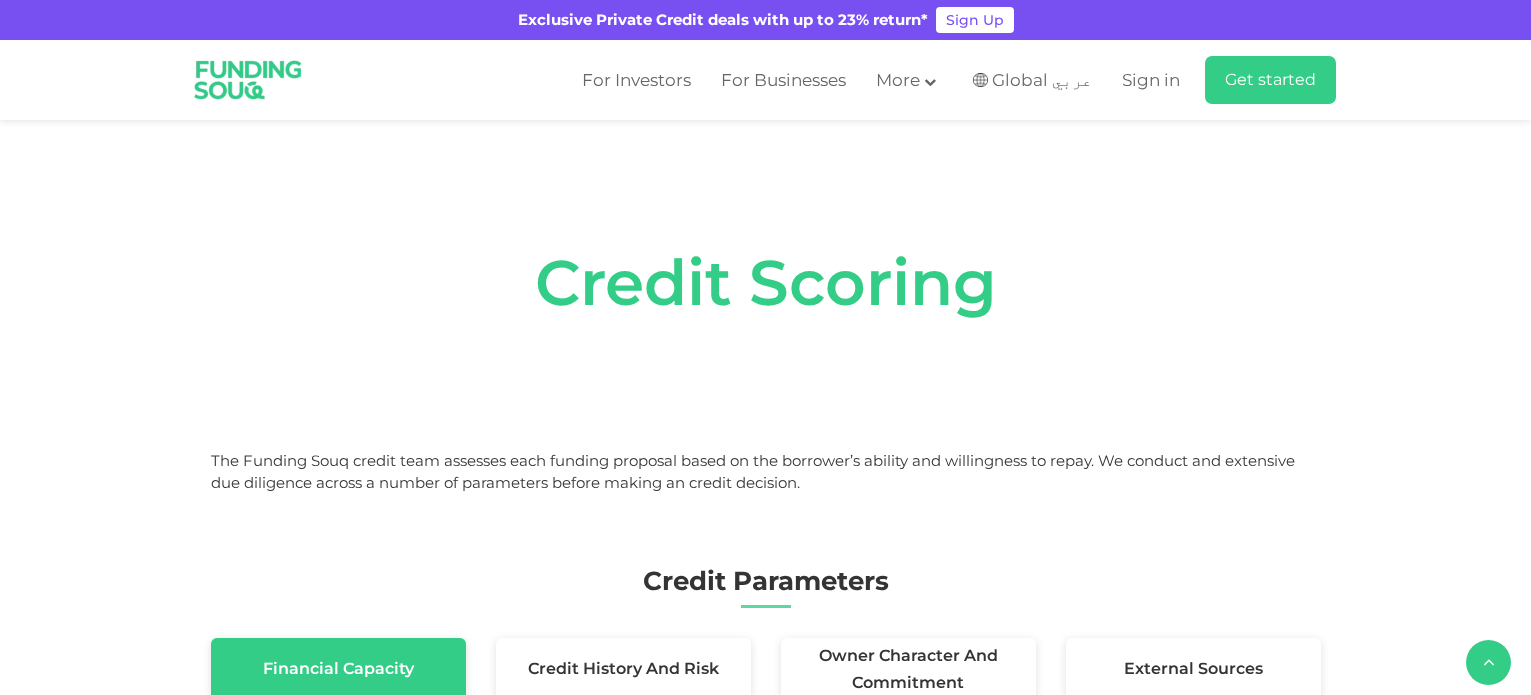 scroll, scrollTop: 800, scrollLeft: 0, axis: vertical 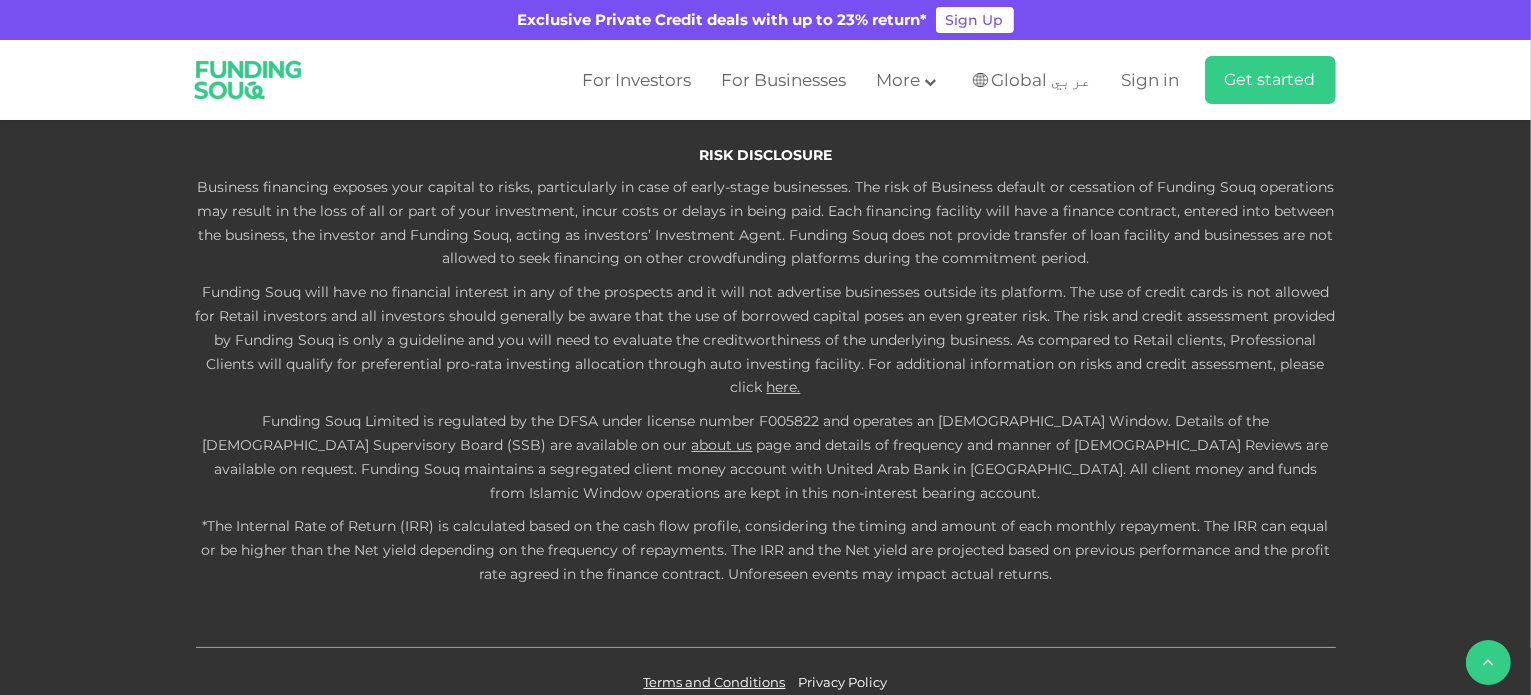 click on "Privacy Policy" at bounding box center [843, 682] 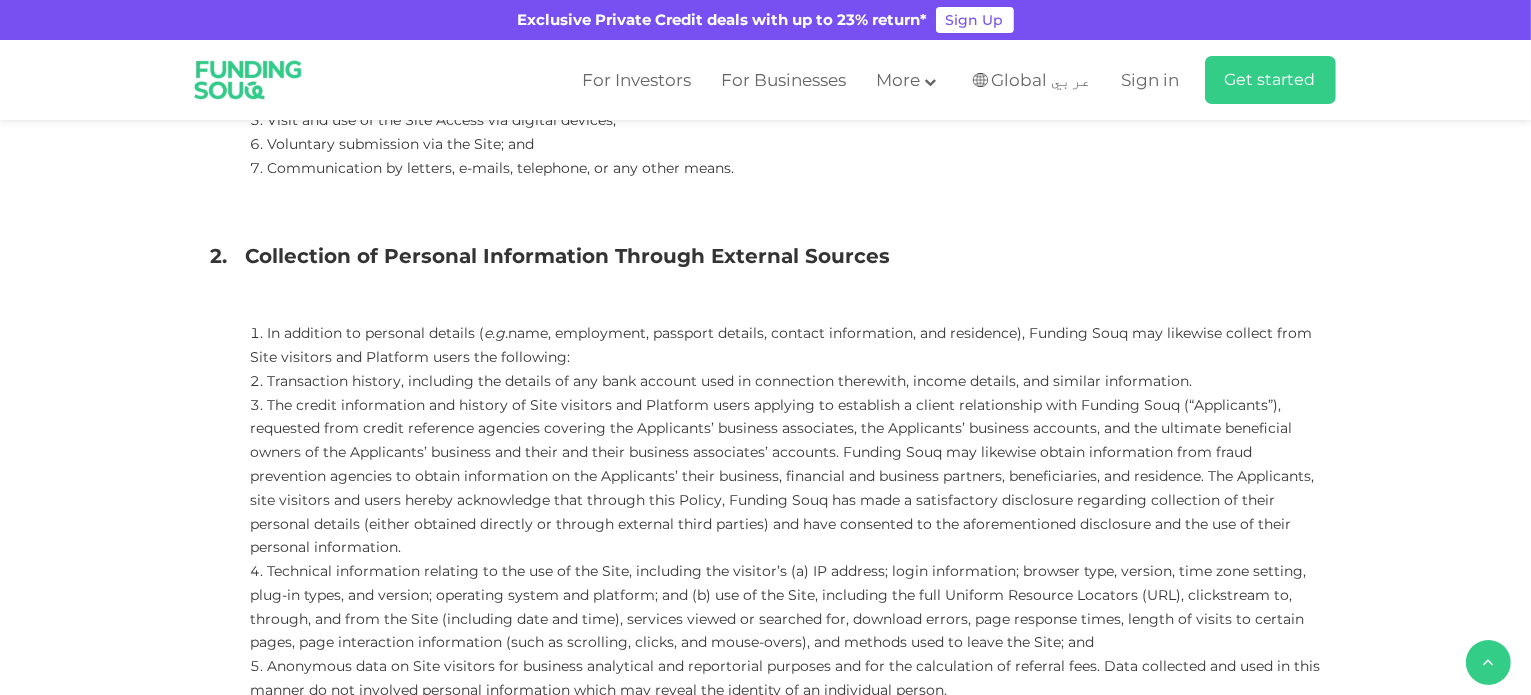 scroll, scrollTop: 0, scrollLeft: 0, axis: both 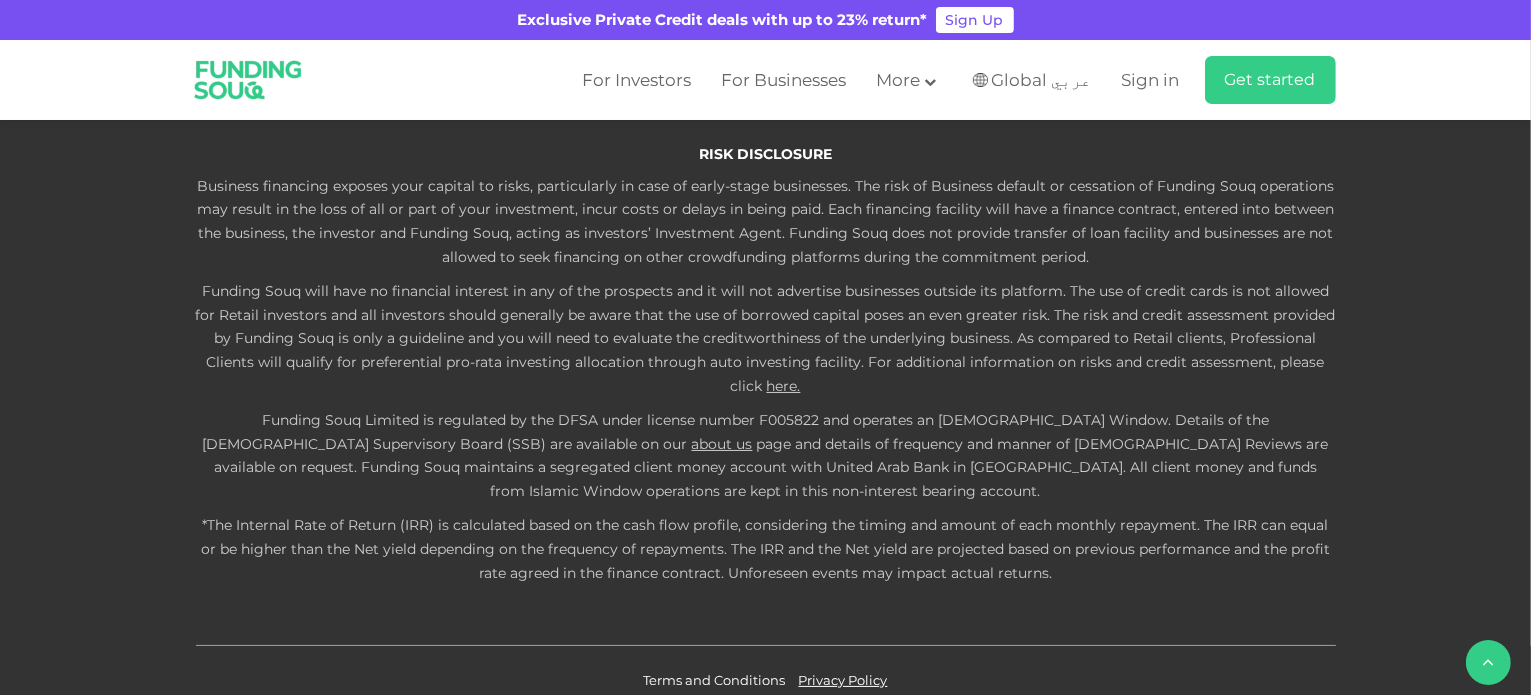 click on "Terms and Conditions" at bounding box center (715, 680) 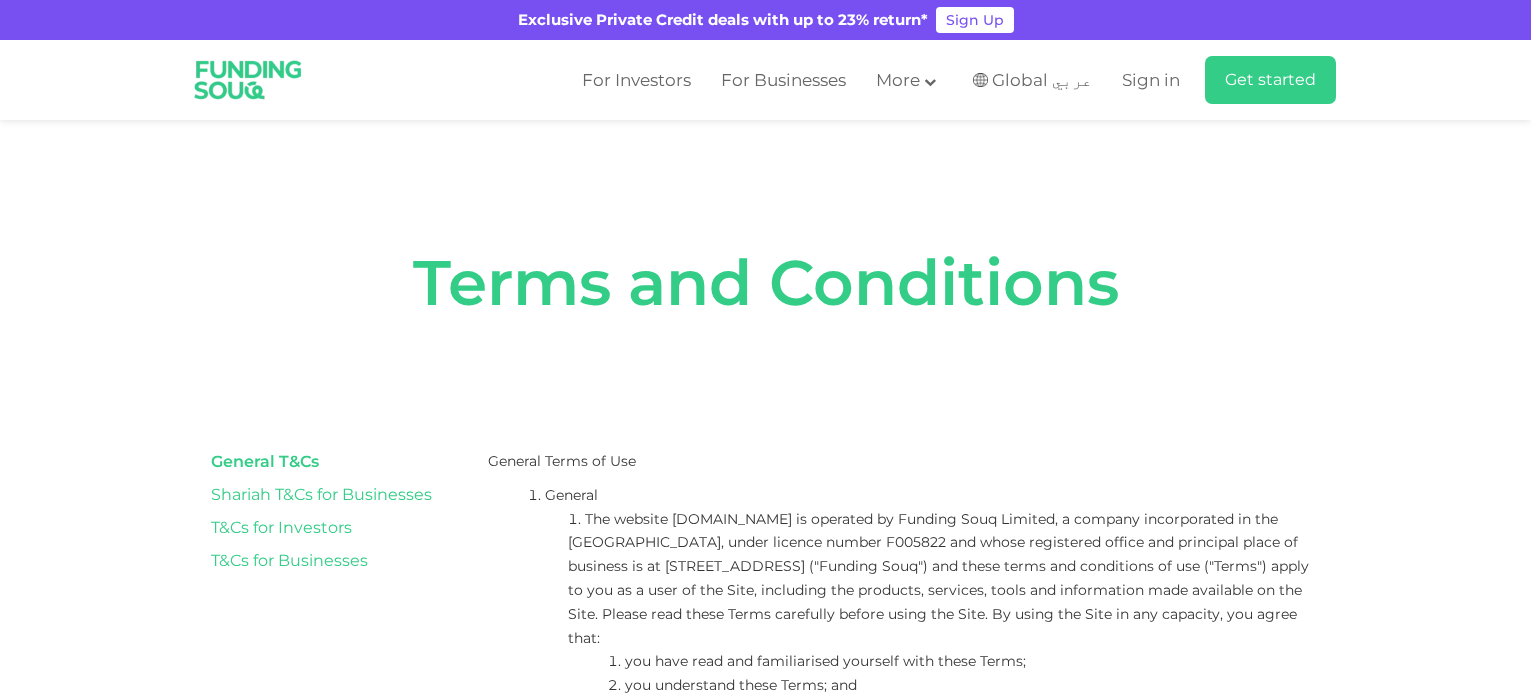 scroll, scrollTop: 406, scrollLeft: 0, axis: vertical 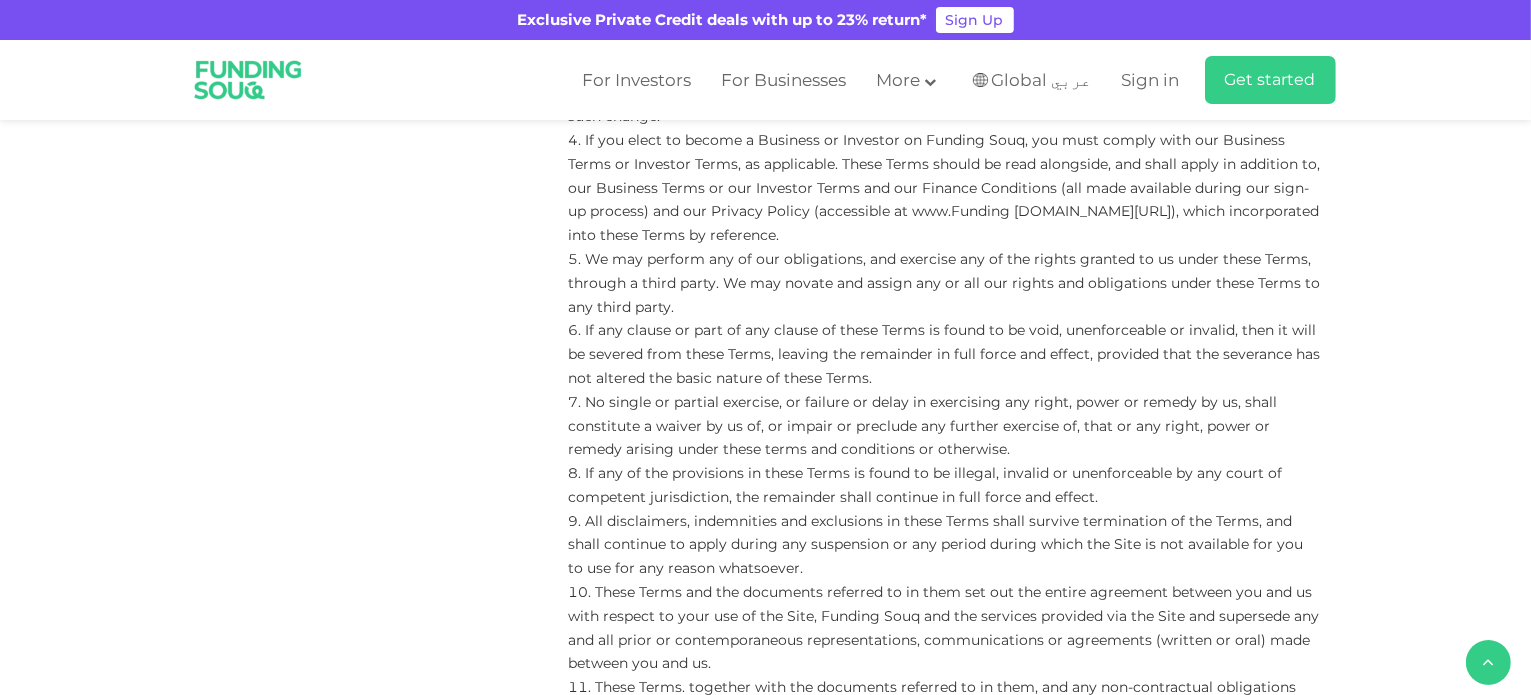 drag, startPoint x: 1535, startPoint y: 216, endPoint x: 1535, endPoint y: 37, distance: 179 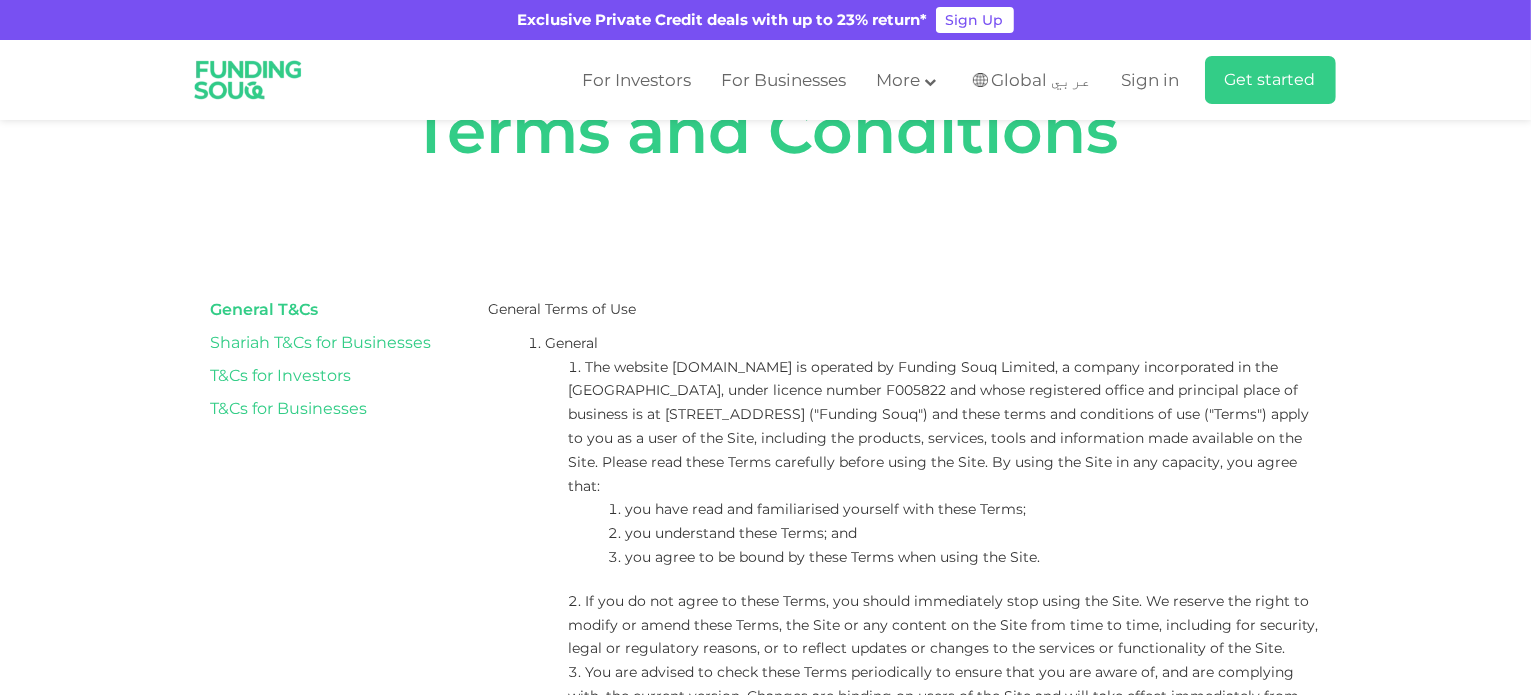 scroll, scrollTop: 0, scrollLeft: 0, axis: both 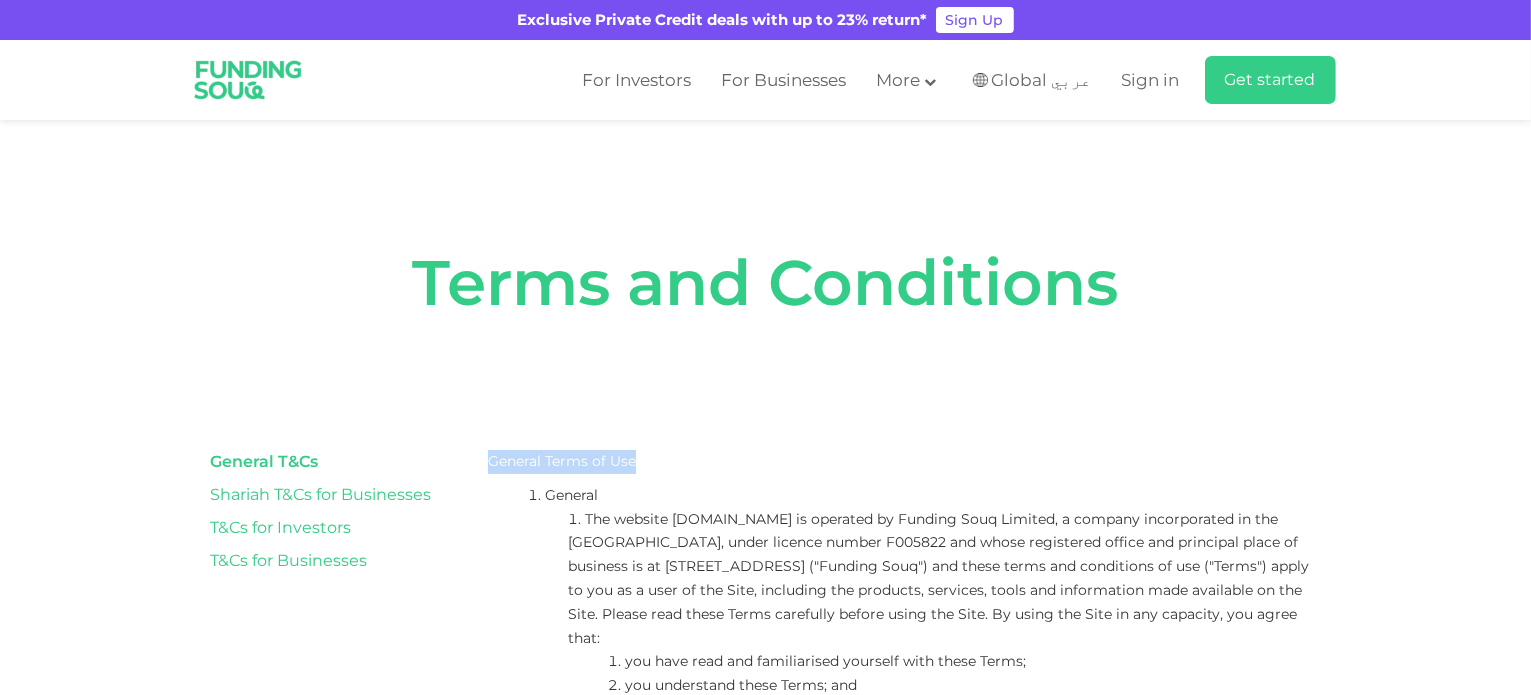 drag, startPoint x: 490, startPoint y: 458, endPoint x: 684, endPoint y: 462, distance: 194.04123 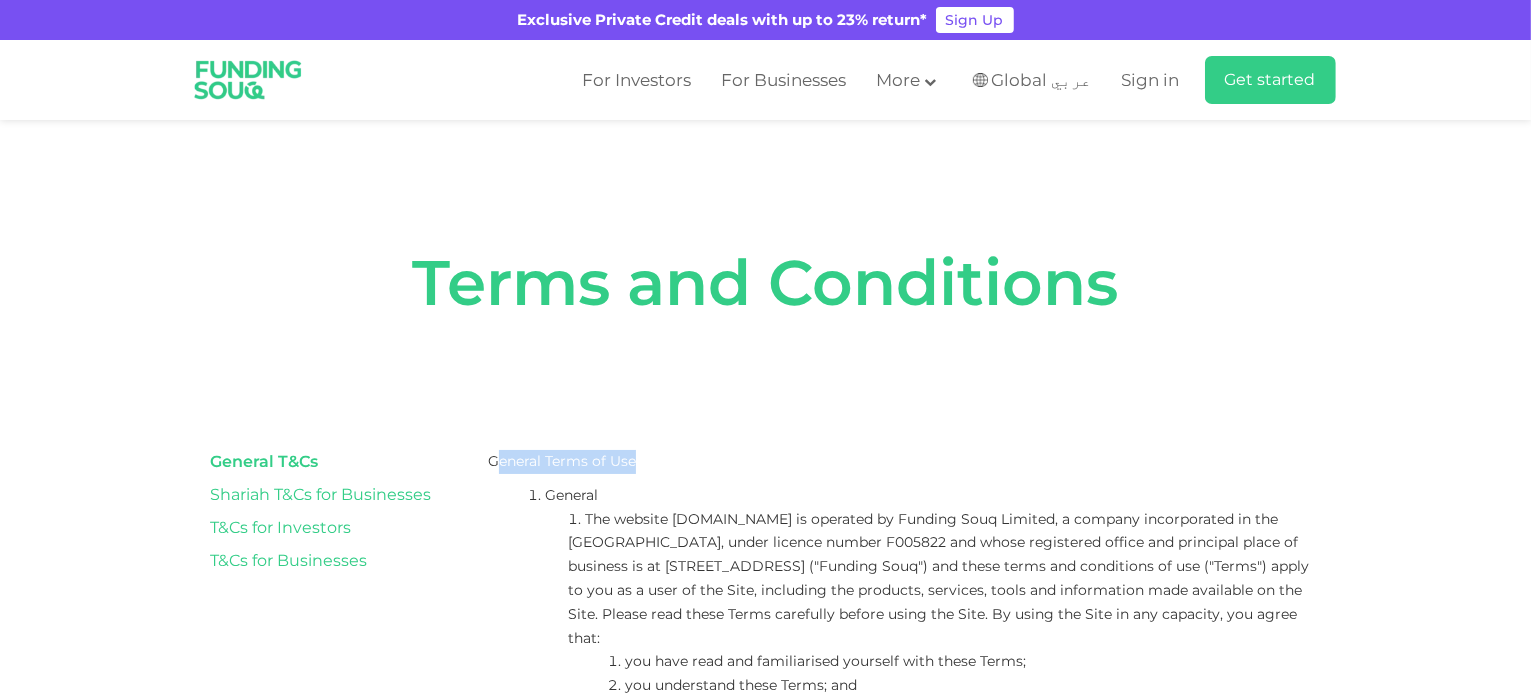 drag, startPoint x: 637, startPoint y: 460, endPoint x: 493, endPoint y: 460, distance: 144 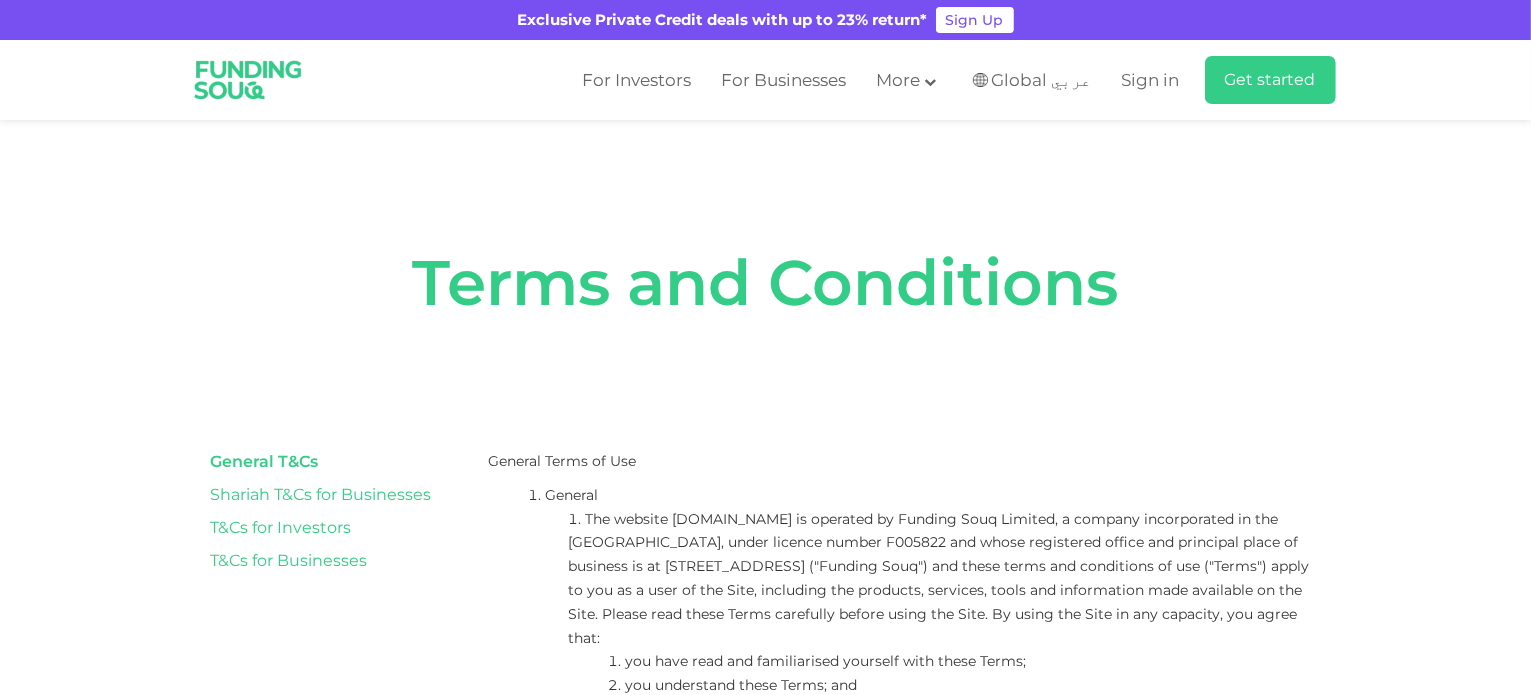 click on "General Terms of Use" at bounding box center [904, 462] 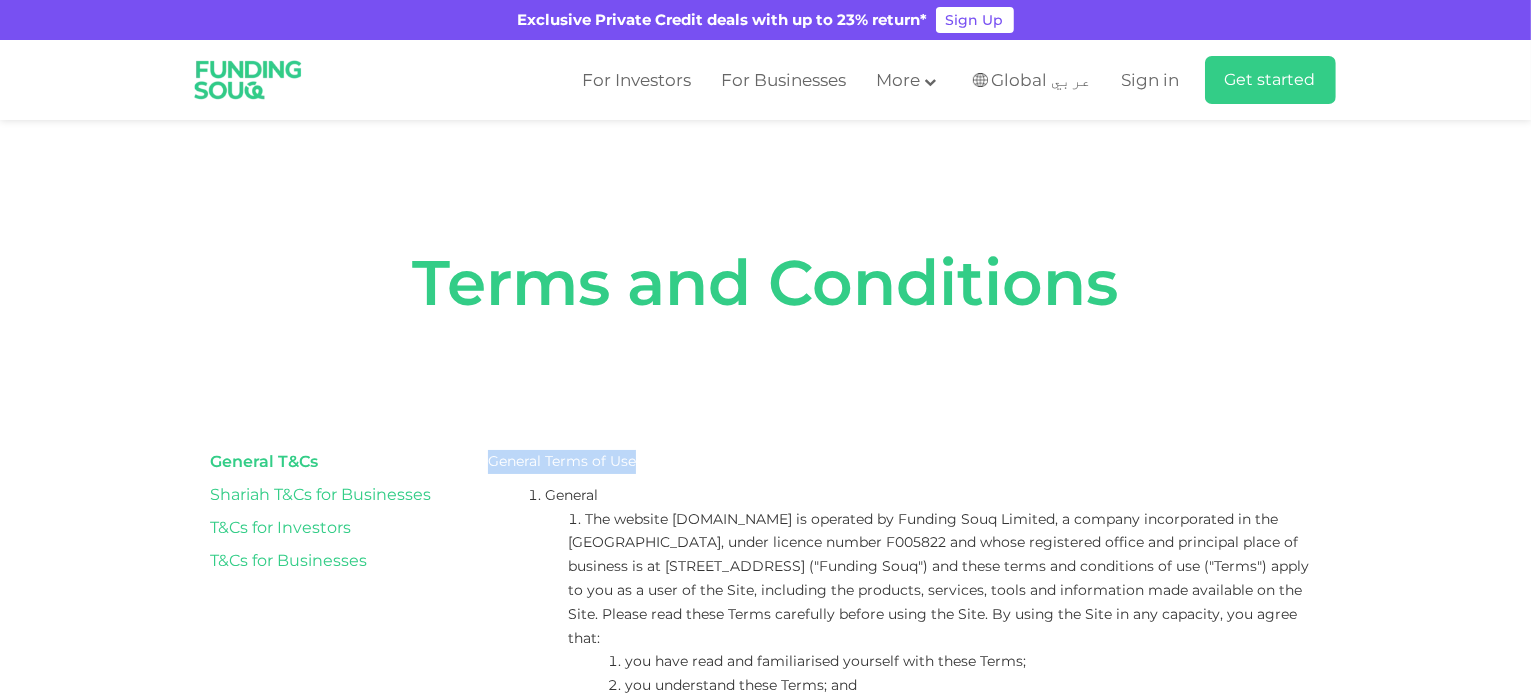 drag, startPoint x: 488, startPoint y: 457, endPoint x: 687, endPoint y: 456, distance: 199.00252 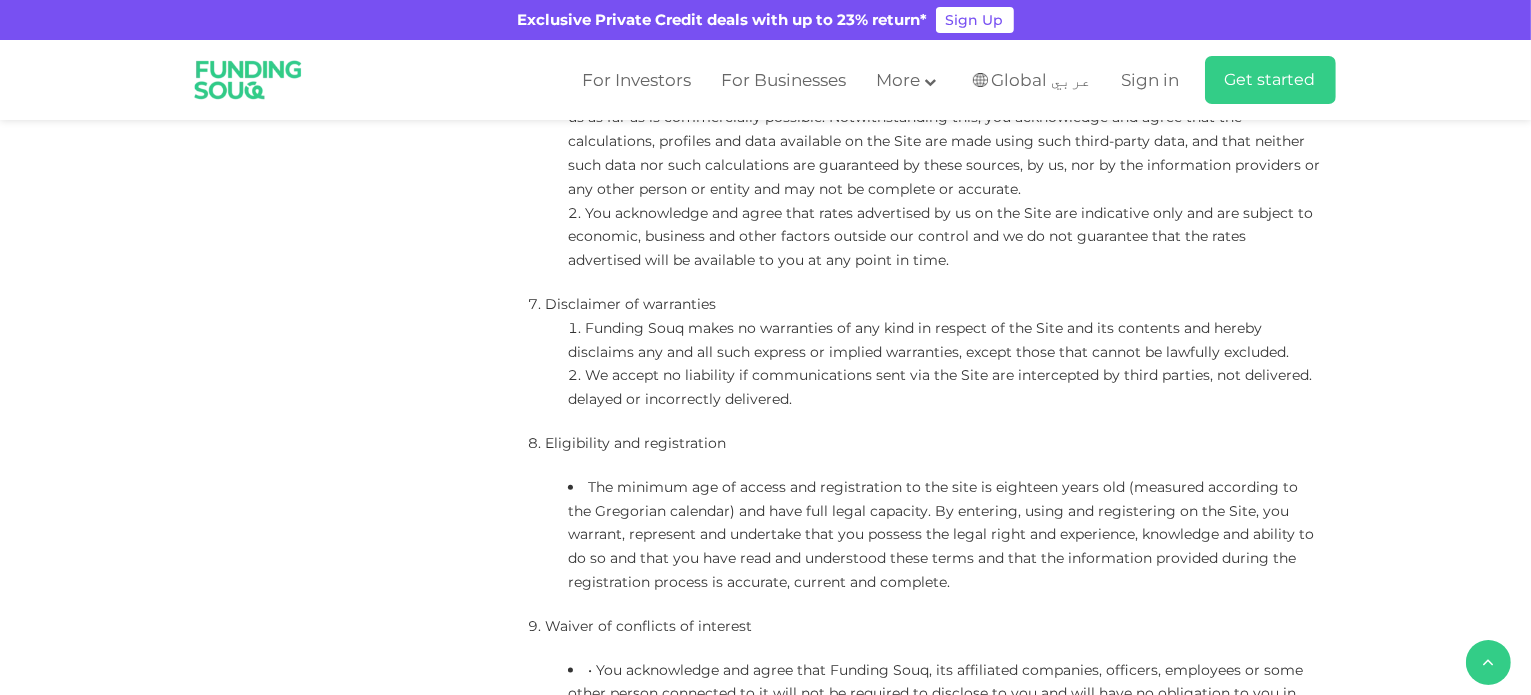 scroll, scrollTop: 1957, scrollLeft: 0, axis: vertical 